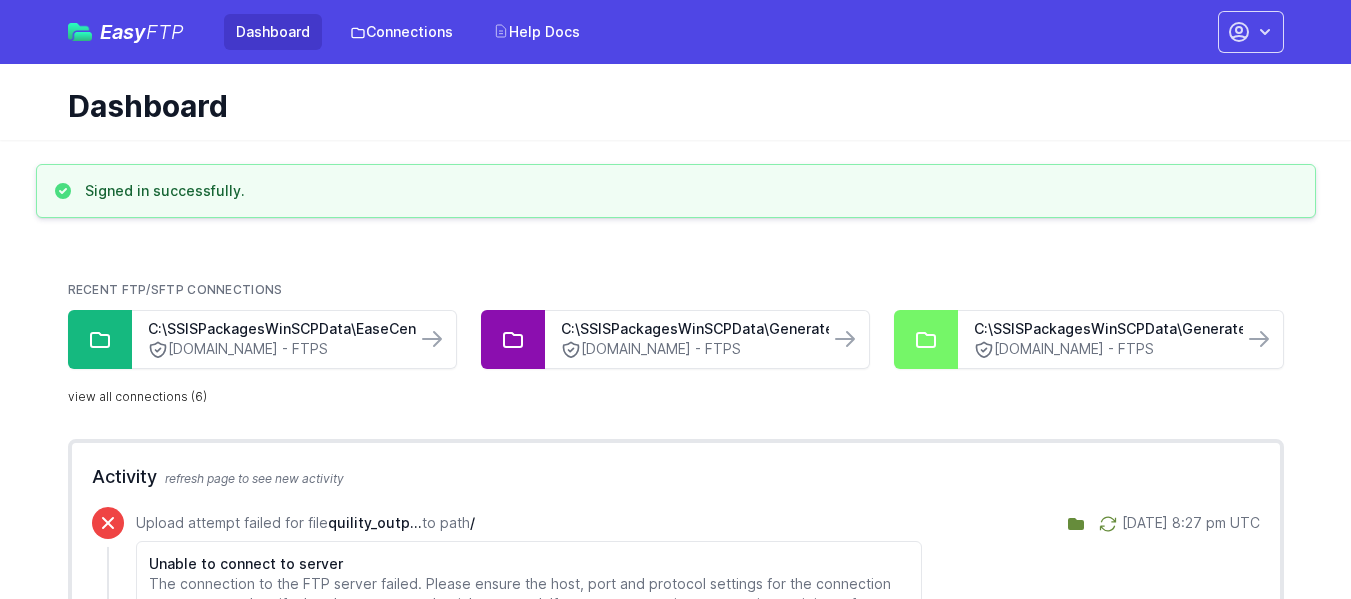 scroll, scrollTop: 0, scrollLeft: 0, axis: both 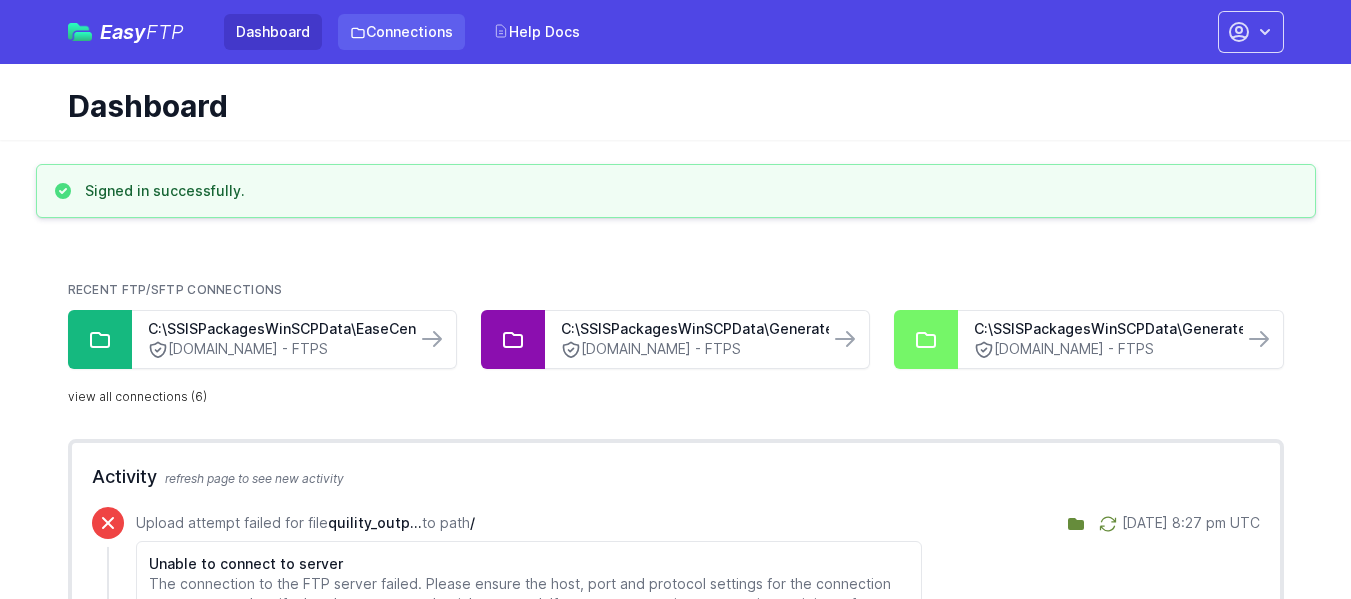 click on "Connections" at bounding box center (401, 32) 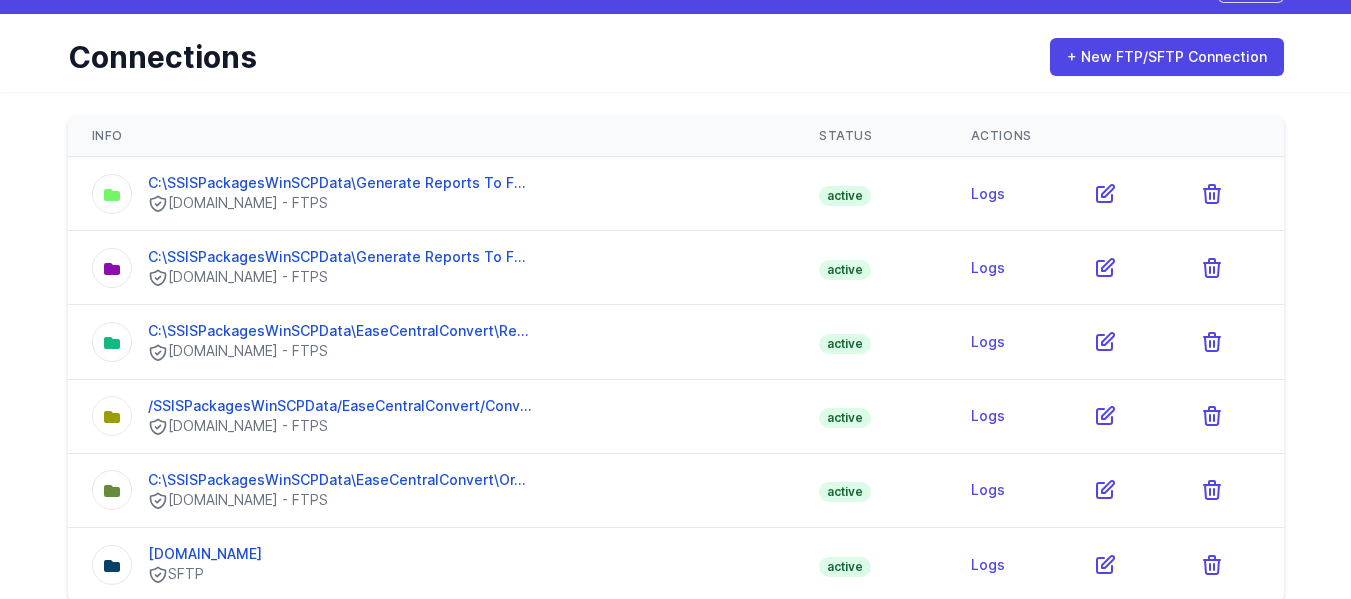 scroll, scrollTop: 77, scrollLeft: 0, axis: vertical 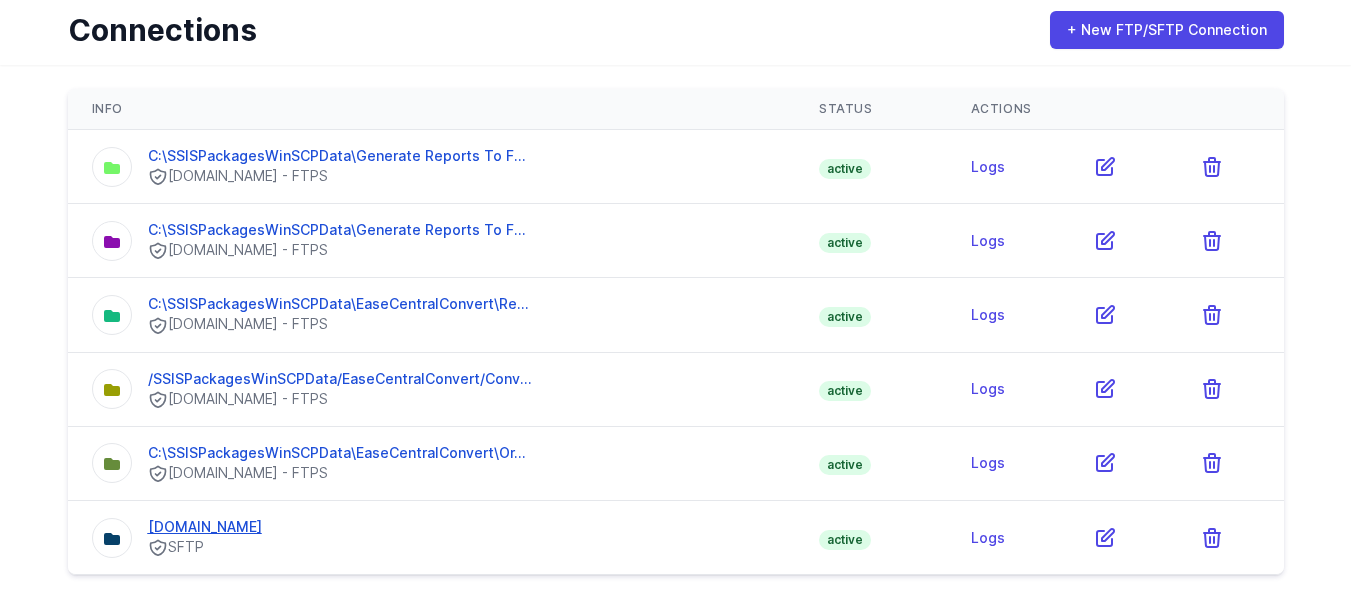 click on "[DOMAIN_NAME]" at bounding box center (205, 526) 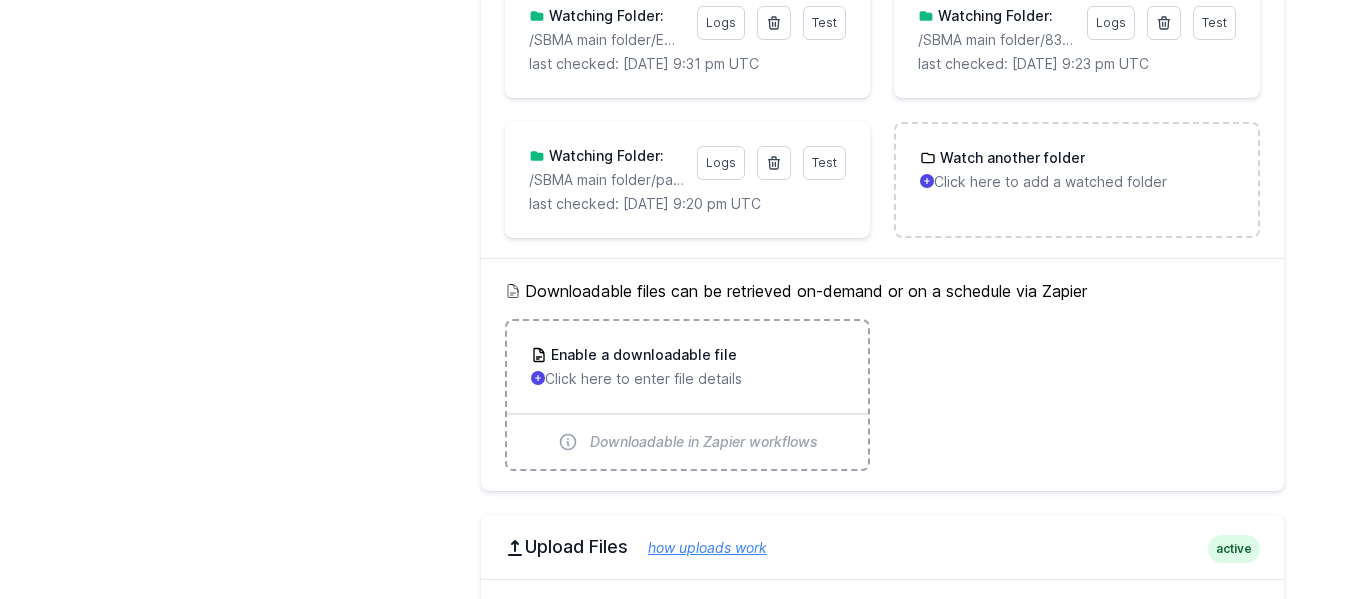 scroll, scrollTop: 4400, scrollLeft: 0, axis: vertical 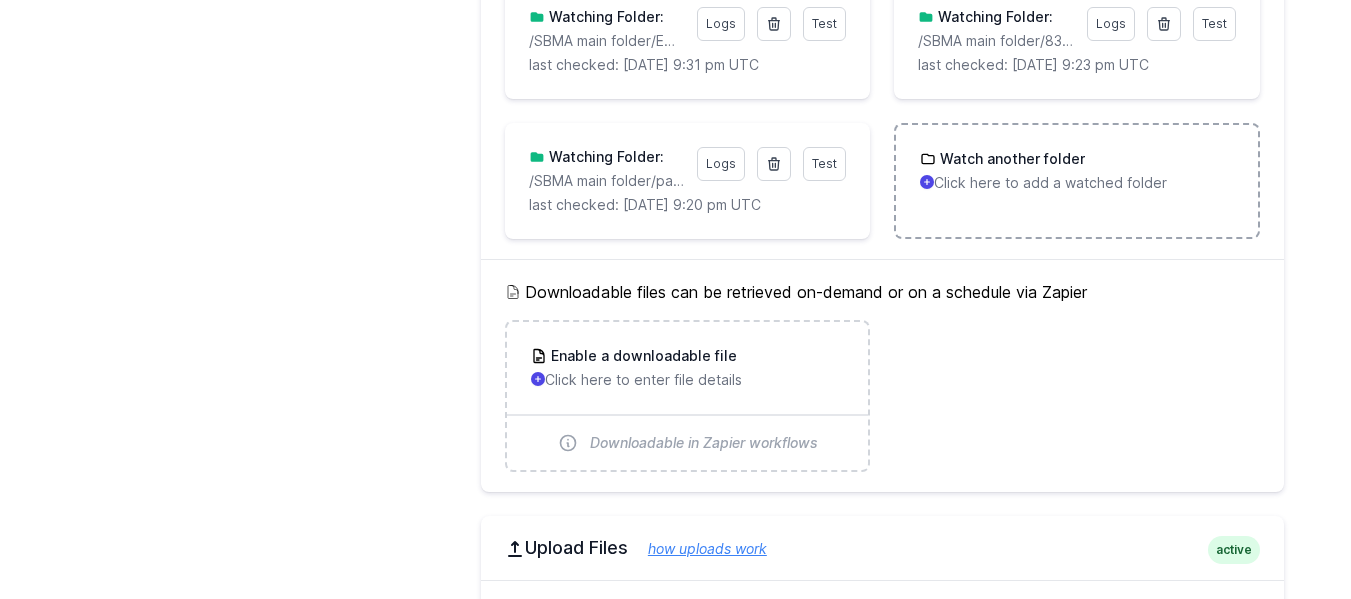 click on "Watch another folder" at bounding box center (1010, 159) 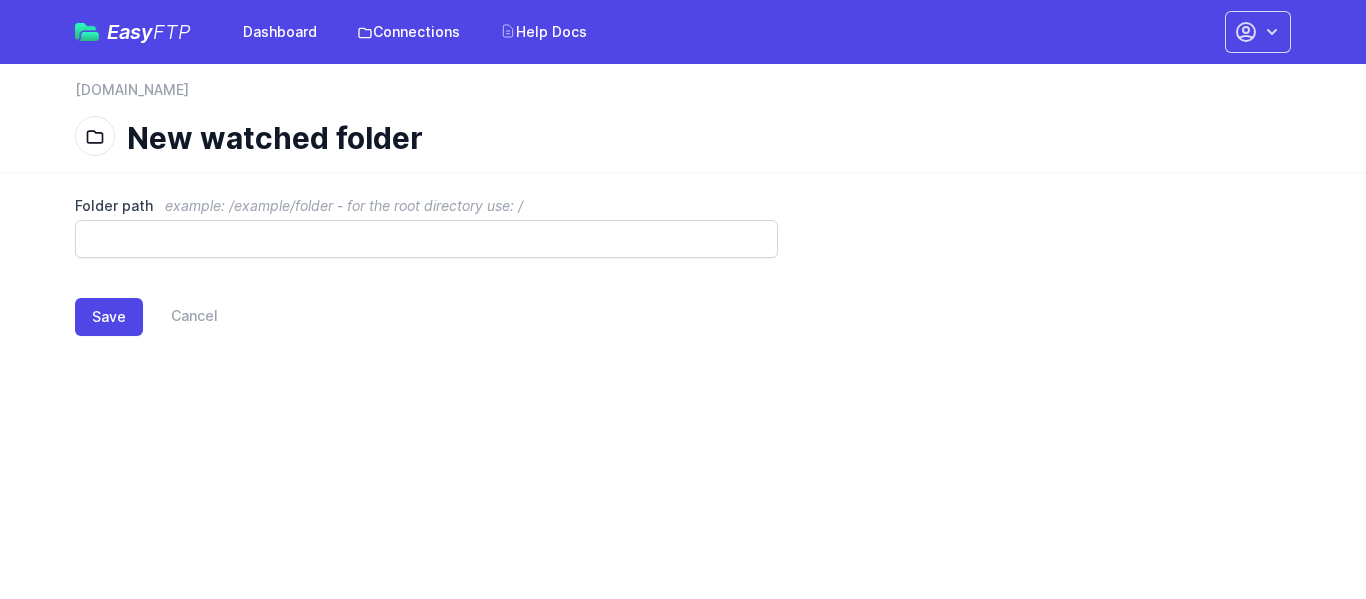 scroll, scrollTop: 0, scrollLeft: 0, axis: both 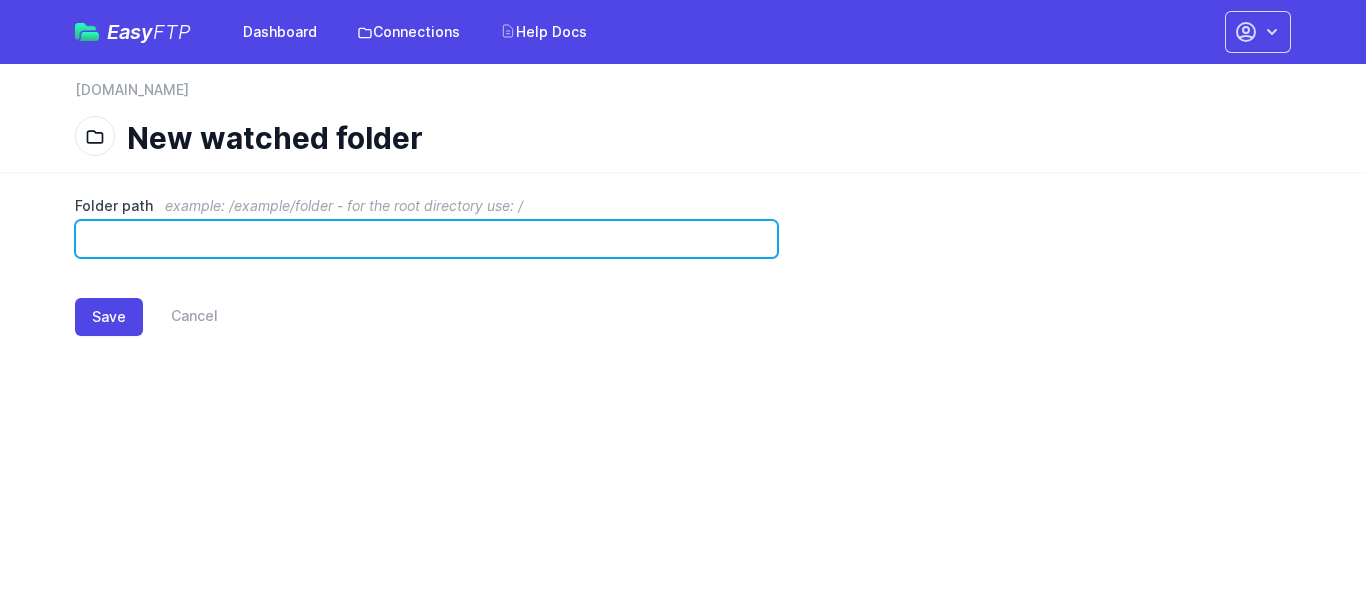 click on "Folder path  example: /example/folder - for the root directory use: /" at bounding box center [426, 239] 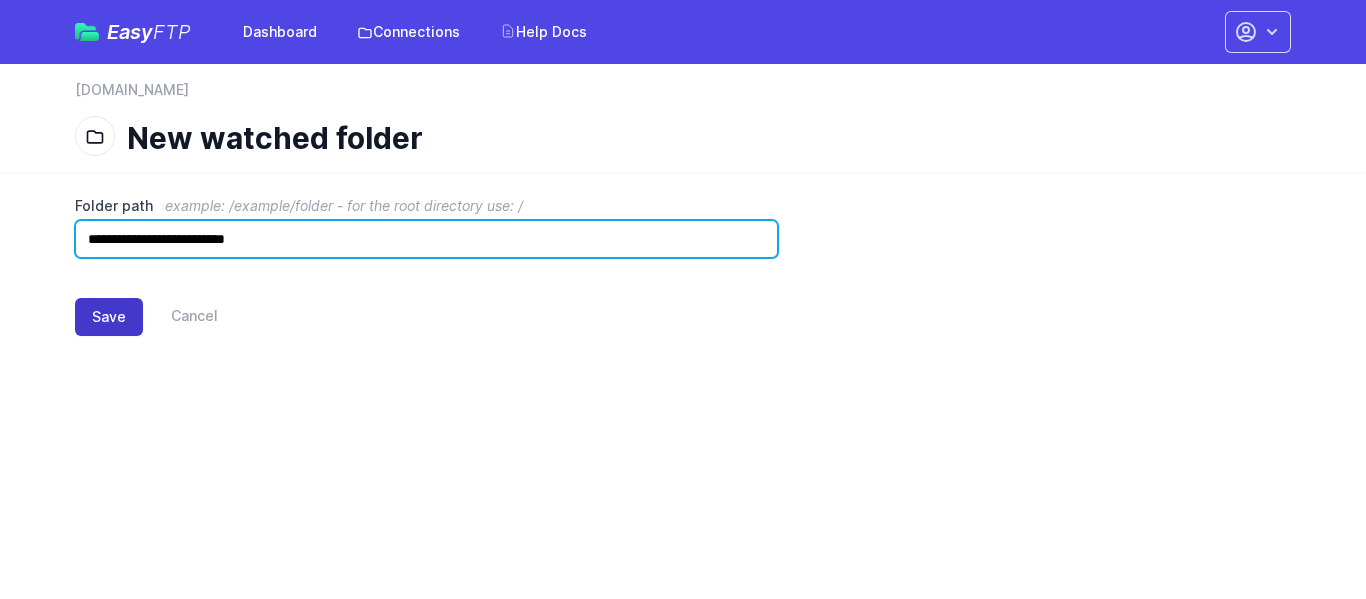 type on "**********" 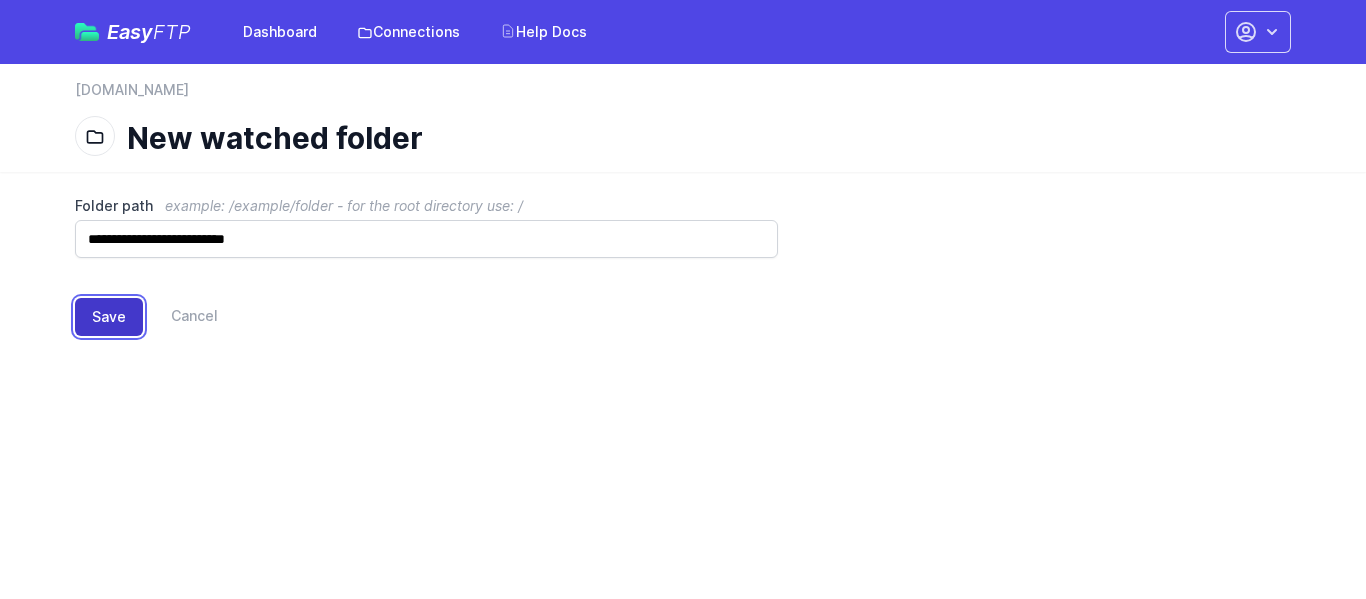 click on "Save" at bounding box center (109, 317) 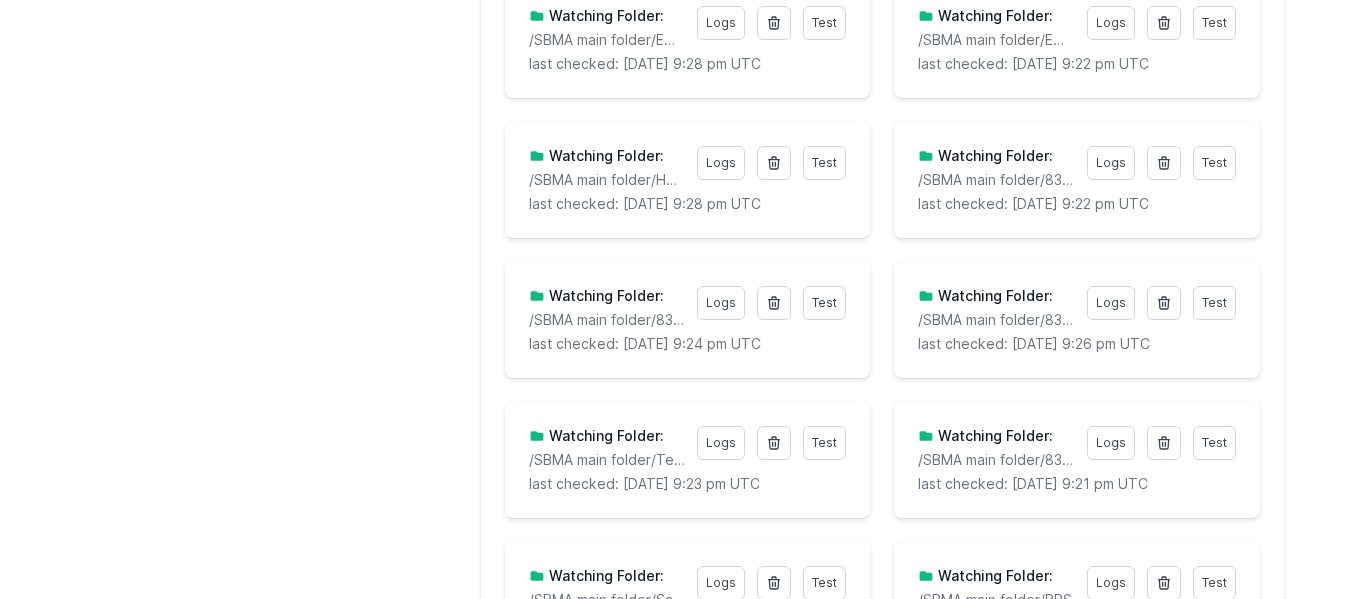 scroll, scrollTop: 4300, scrollLeft: 0, axis: vertical 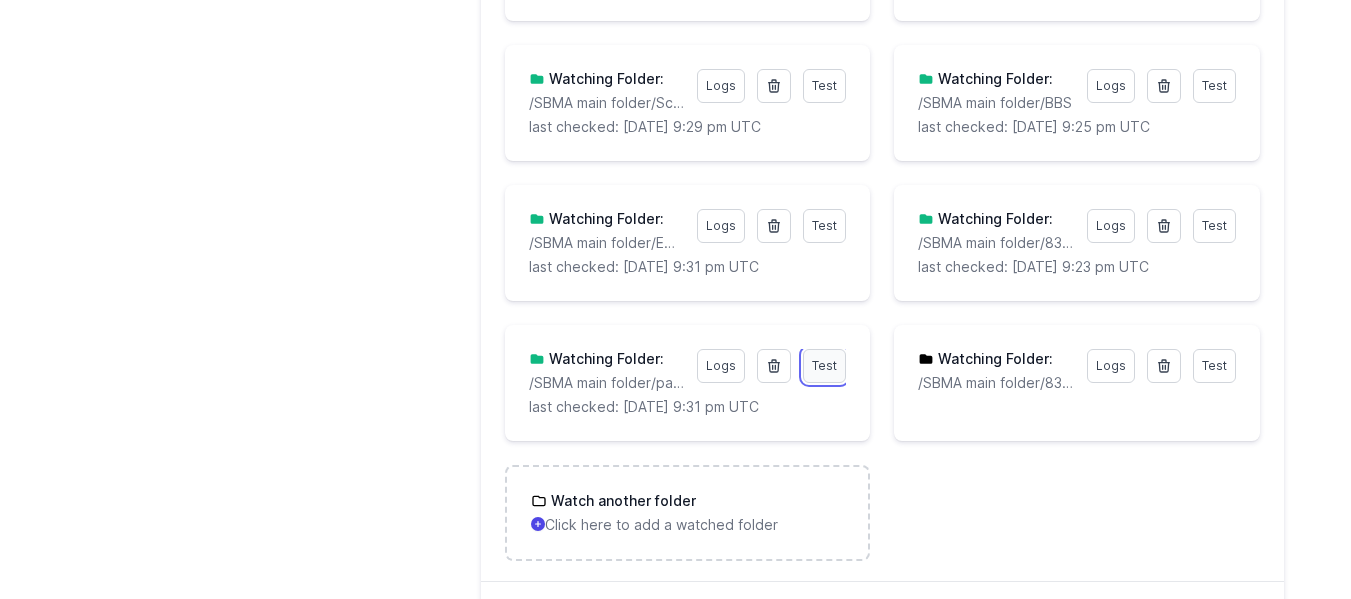 click on "Test" at bounding box center (824, 365) 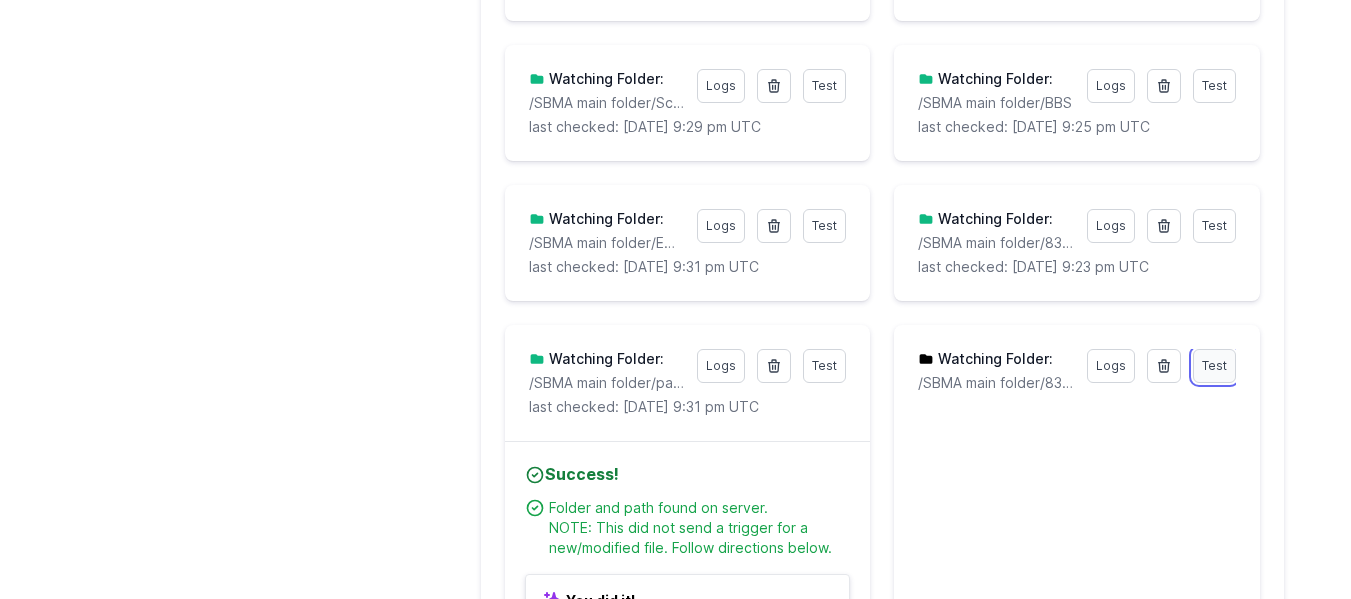 click on "Test" at bounding box center [1214, 365] 